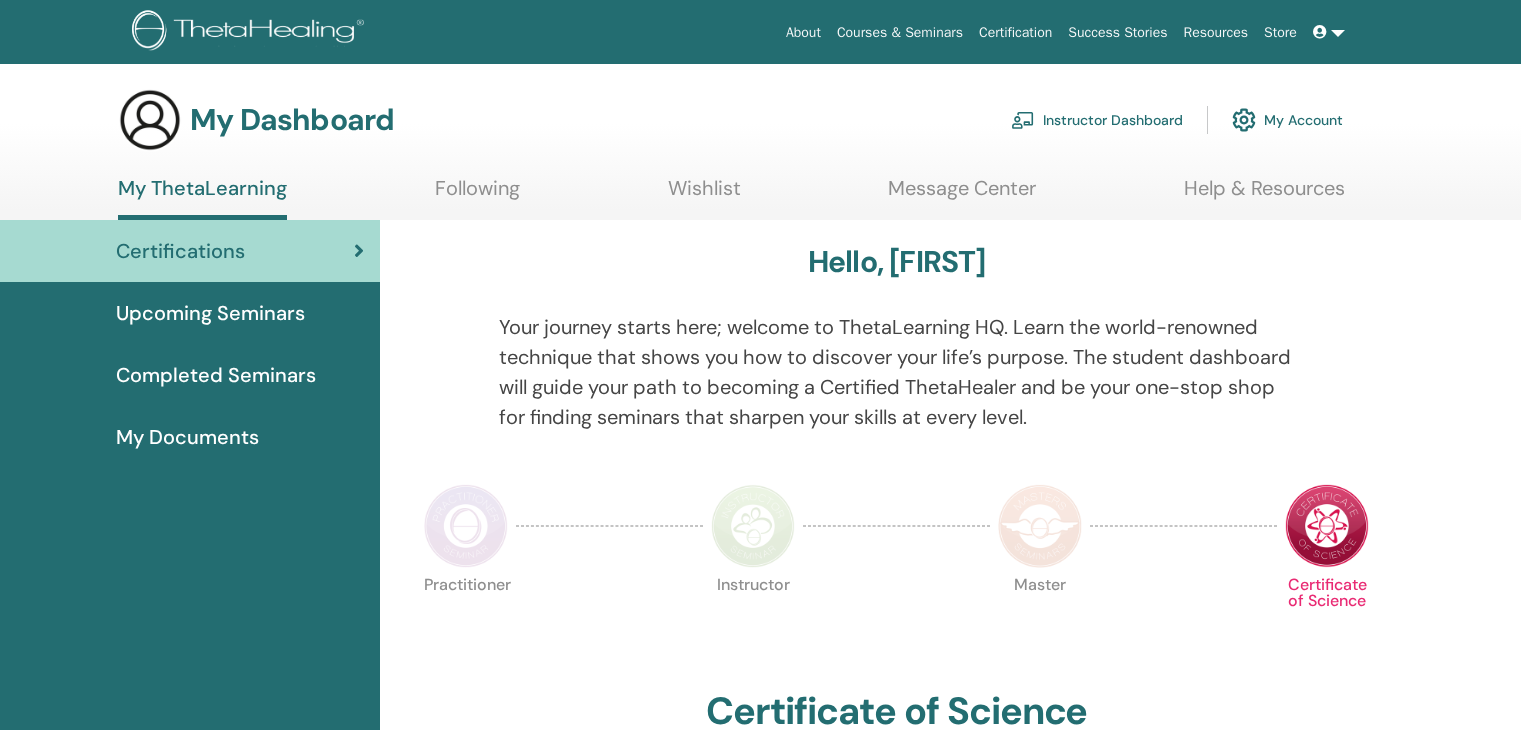 scroll, scrollTop: 0, scrollLeft: 0, axis: both 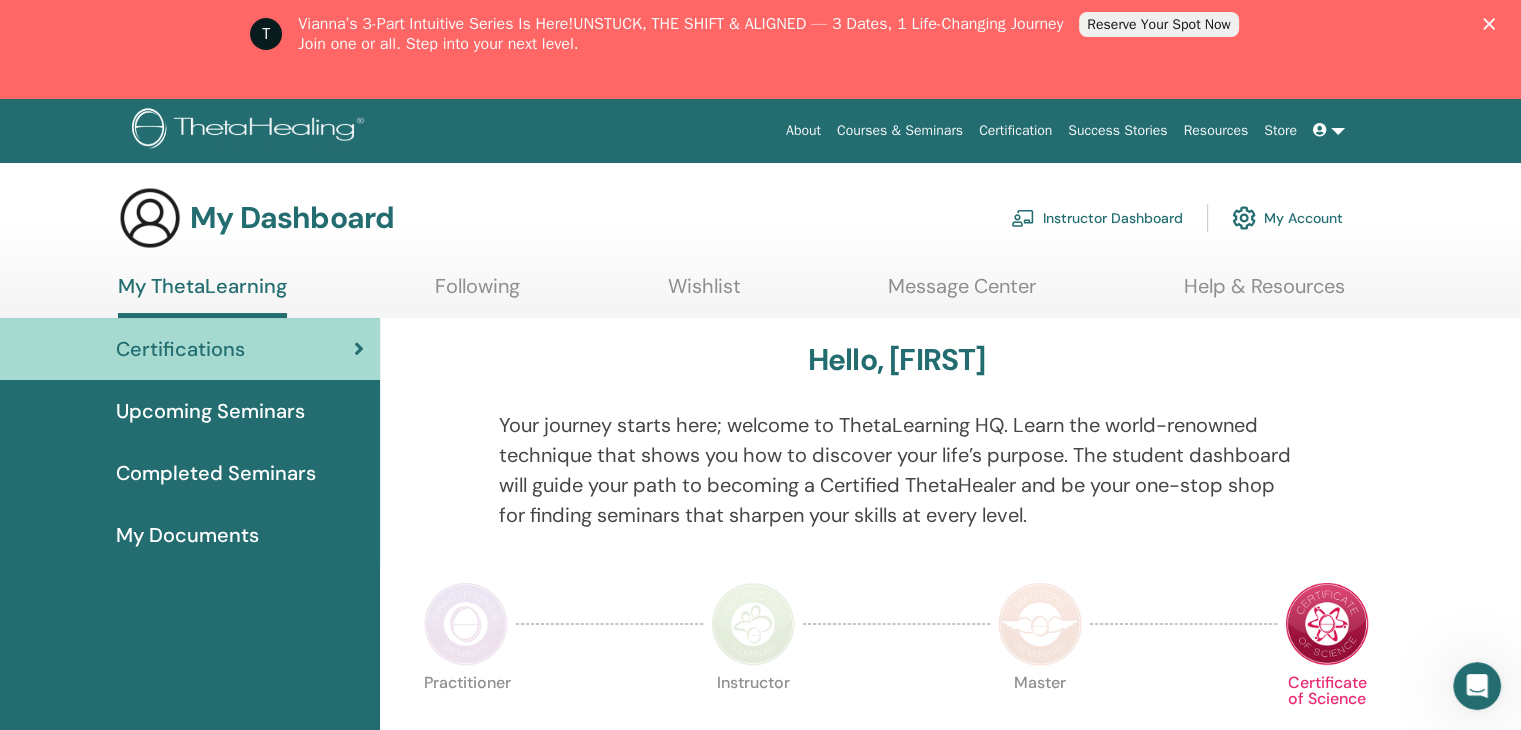 click 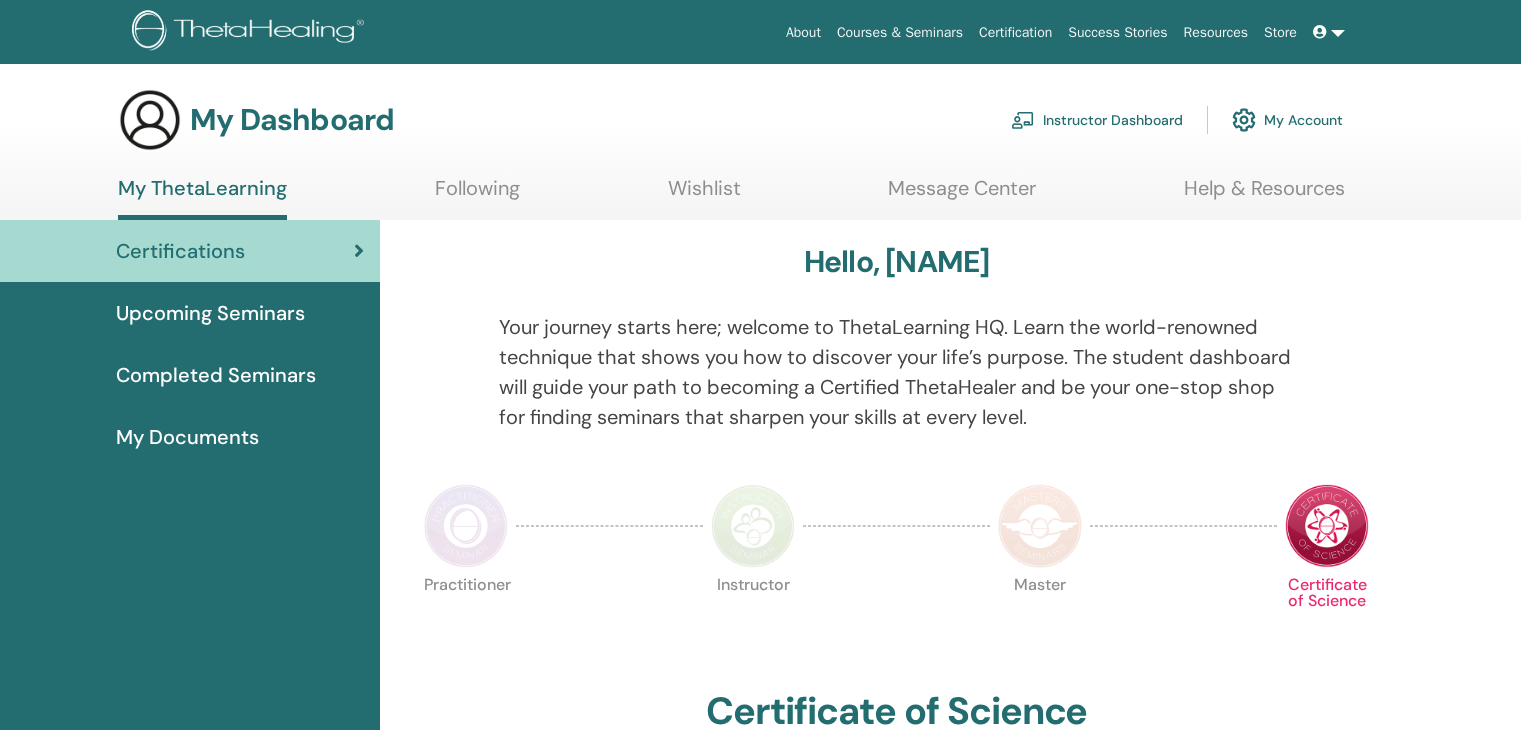 scroll, scrollTop: 0, scrollLeft: 0, axis: both 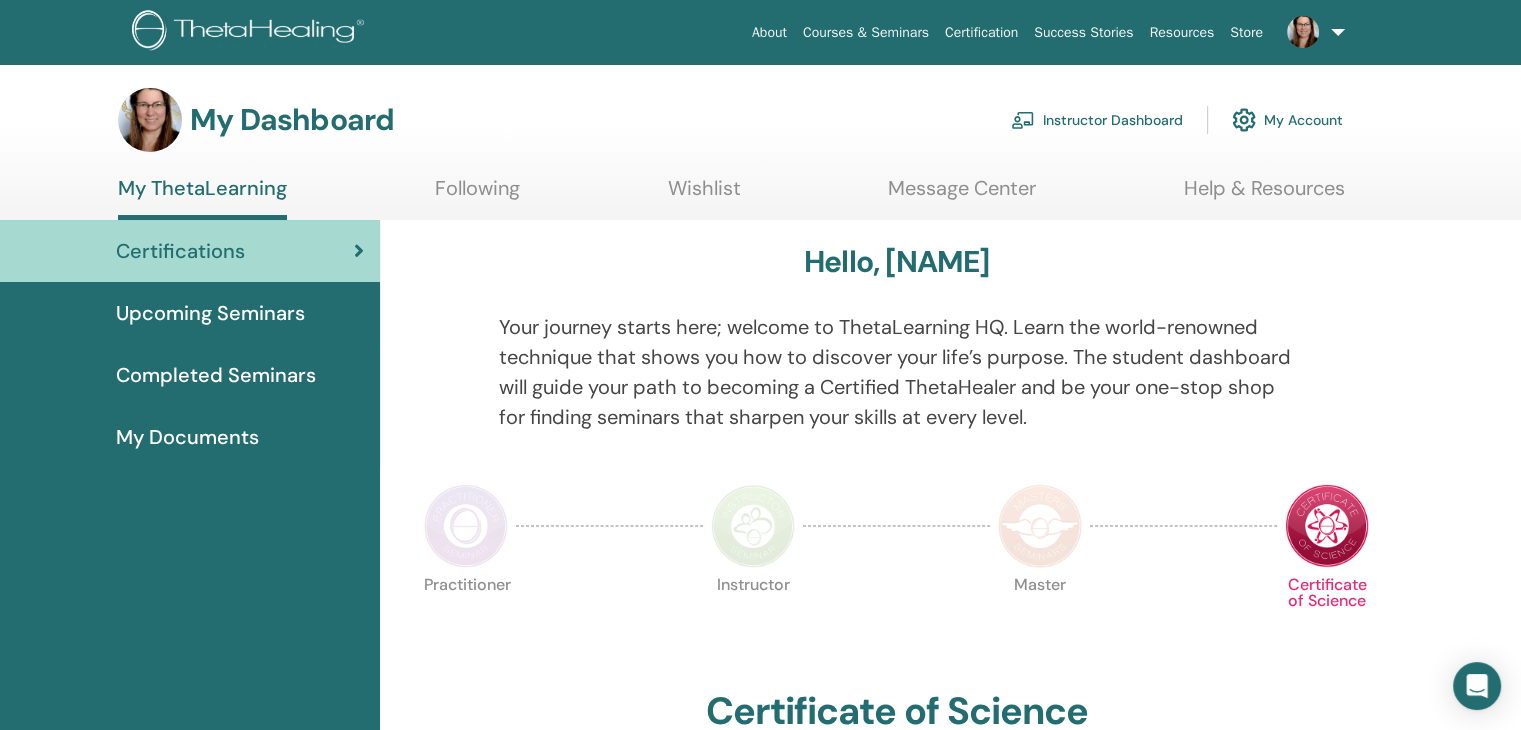 click on "Instructor Dashboard" at bounding box center [1097, 120] 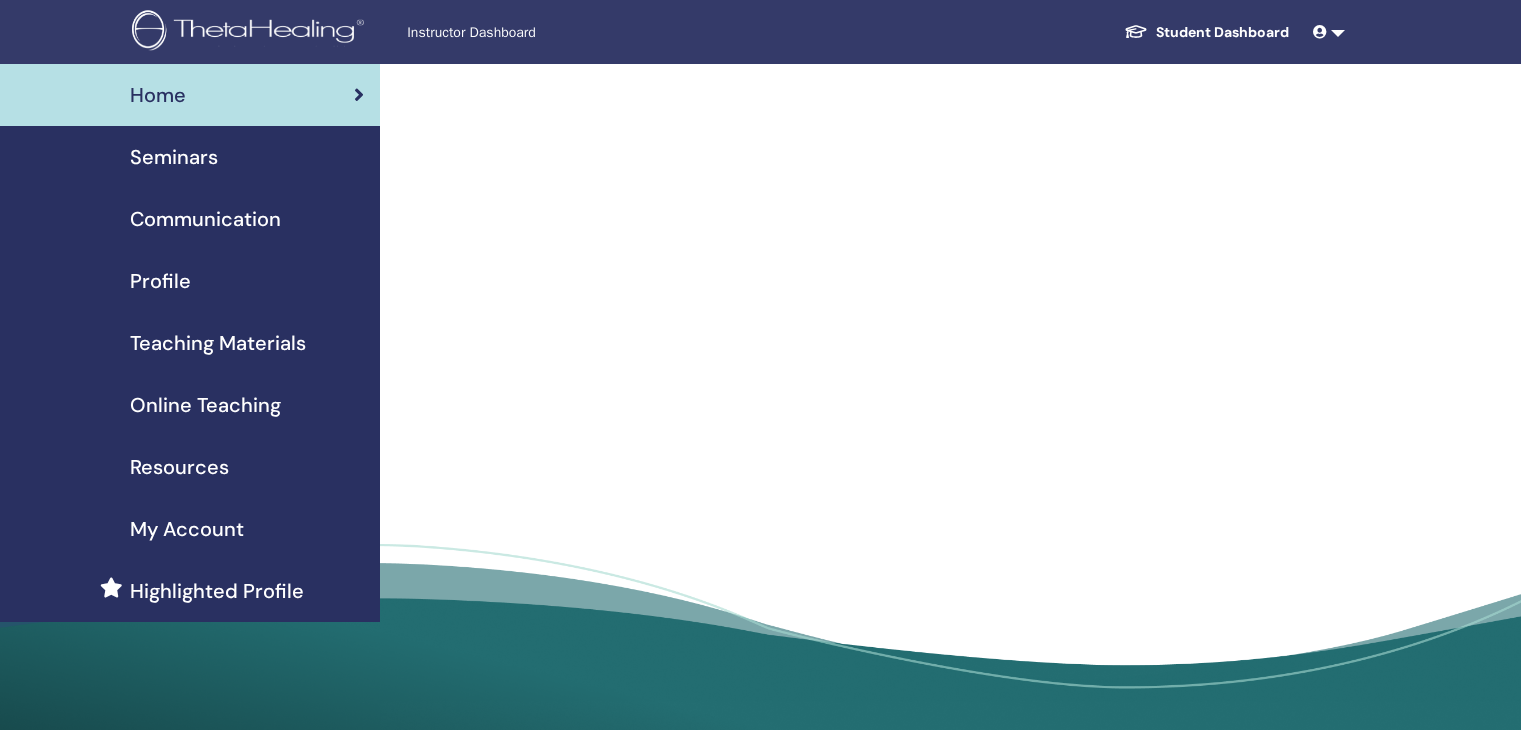 scroll, scrollTop: 0, scrollLeft: 0, axis: both 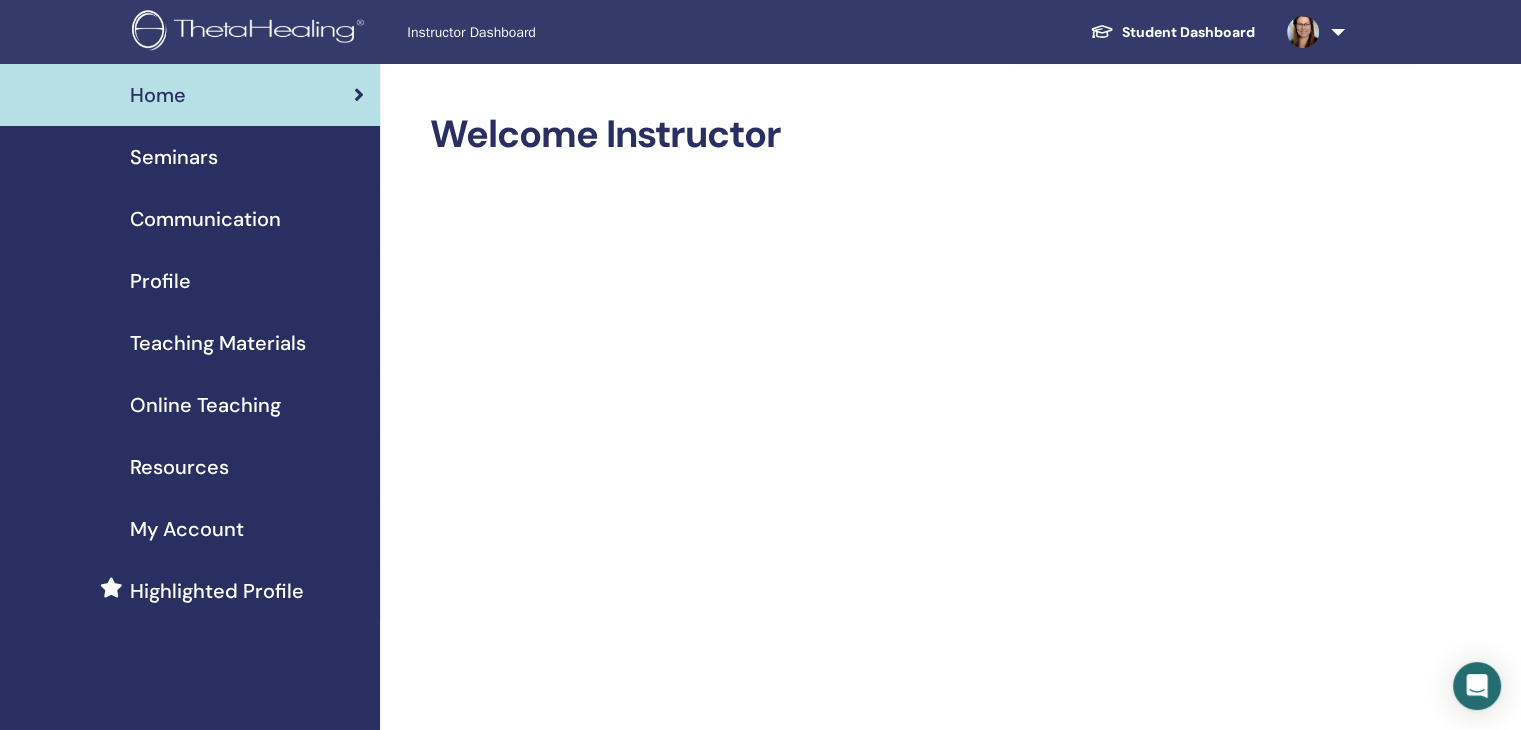 click on "Seminars" at bounding box center [174, 157] 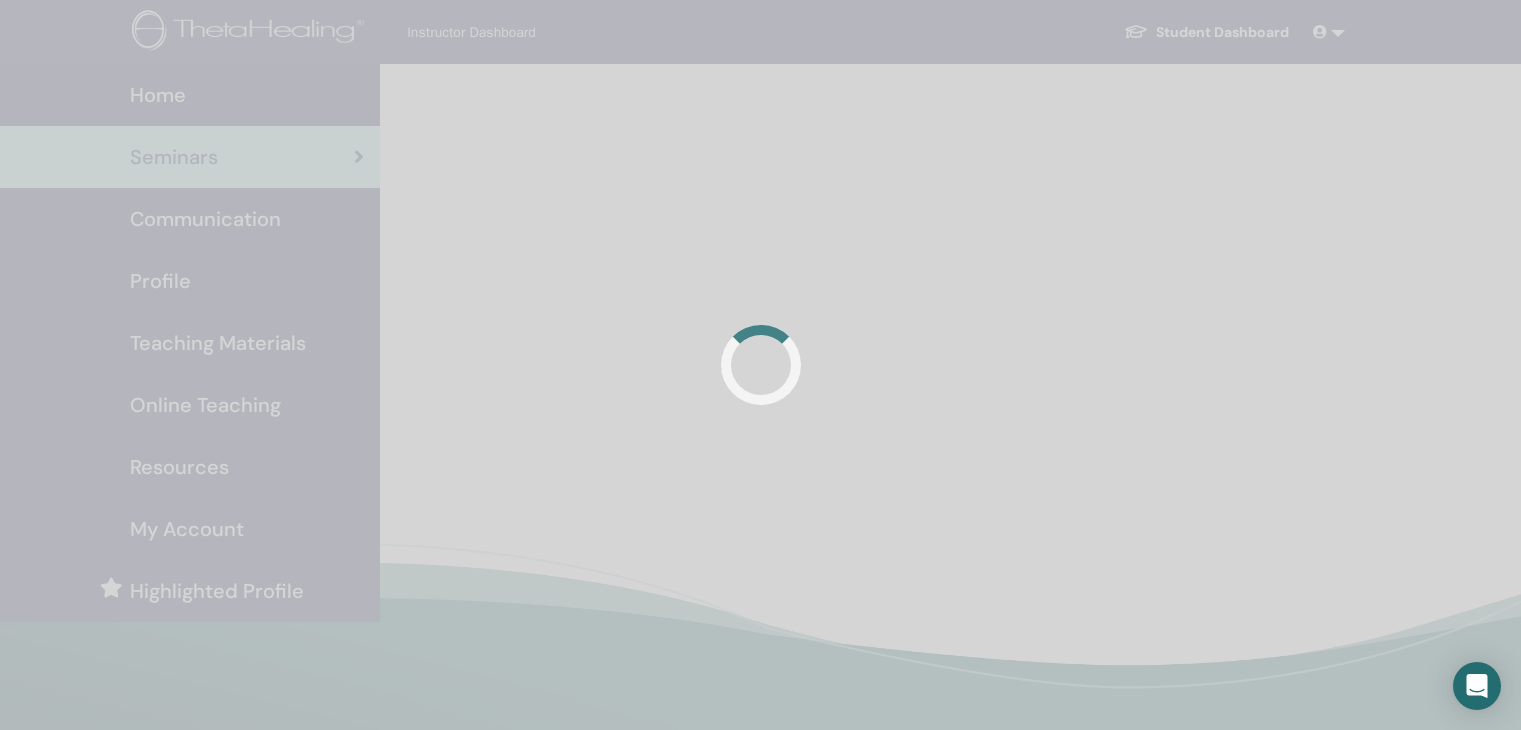 scroll, scrollTop: 0, scrollLeft: 0, axis: both 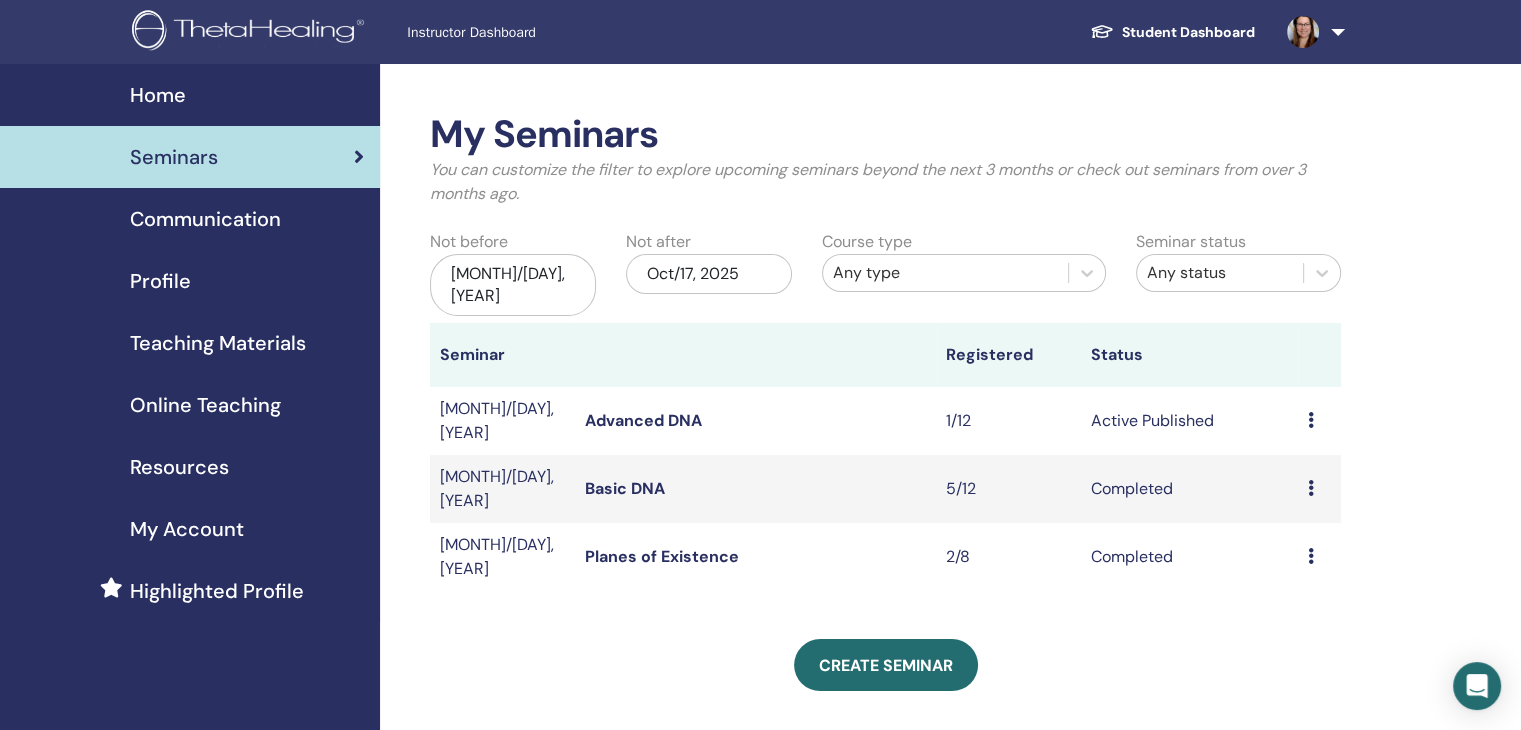click on "Preview Edit Attendees Cancel" at bounding box center (1319, 421) 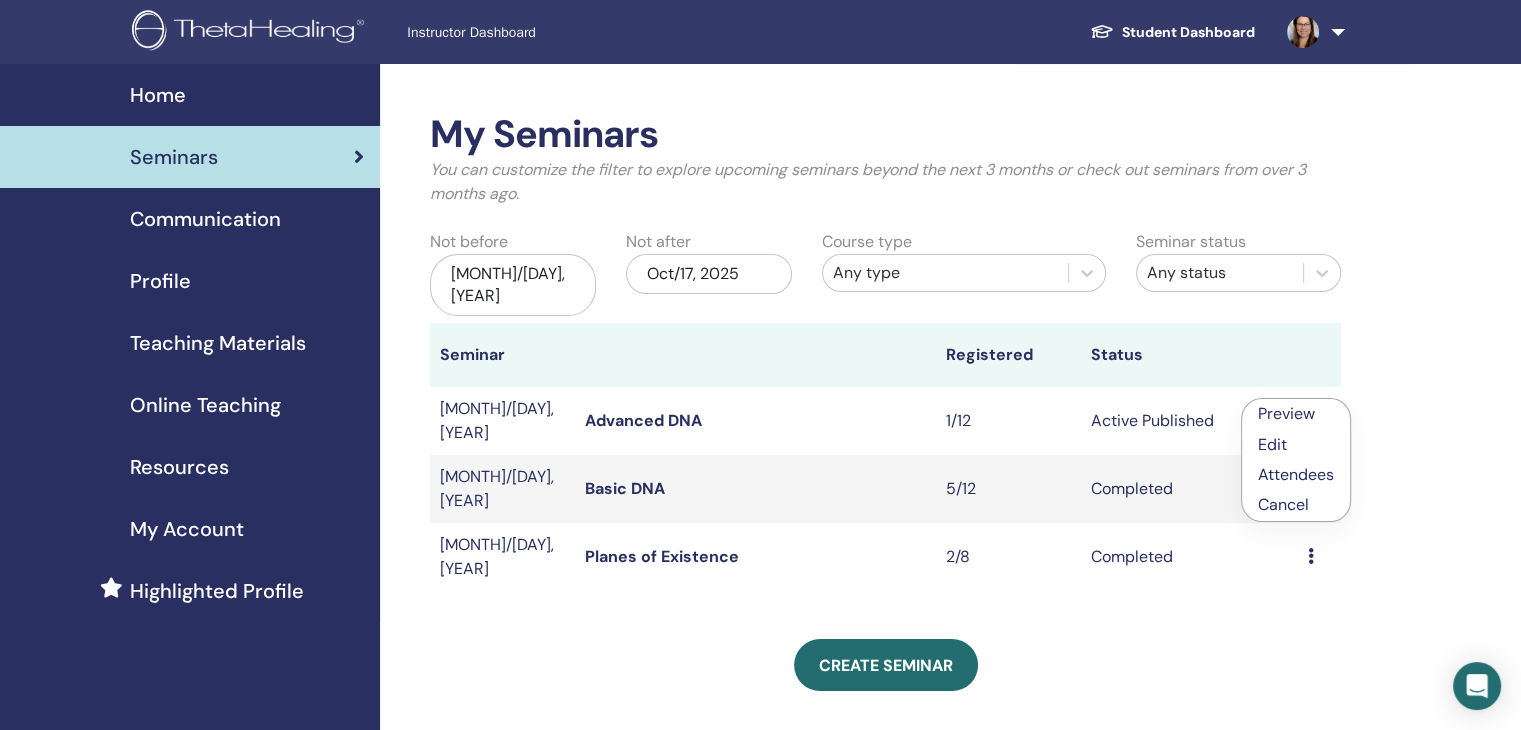 click on "Cancel" at bounding box center [1296, 505] 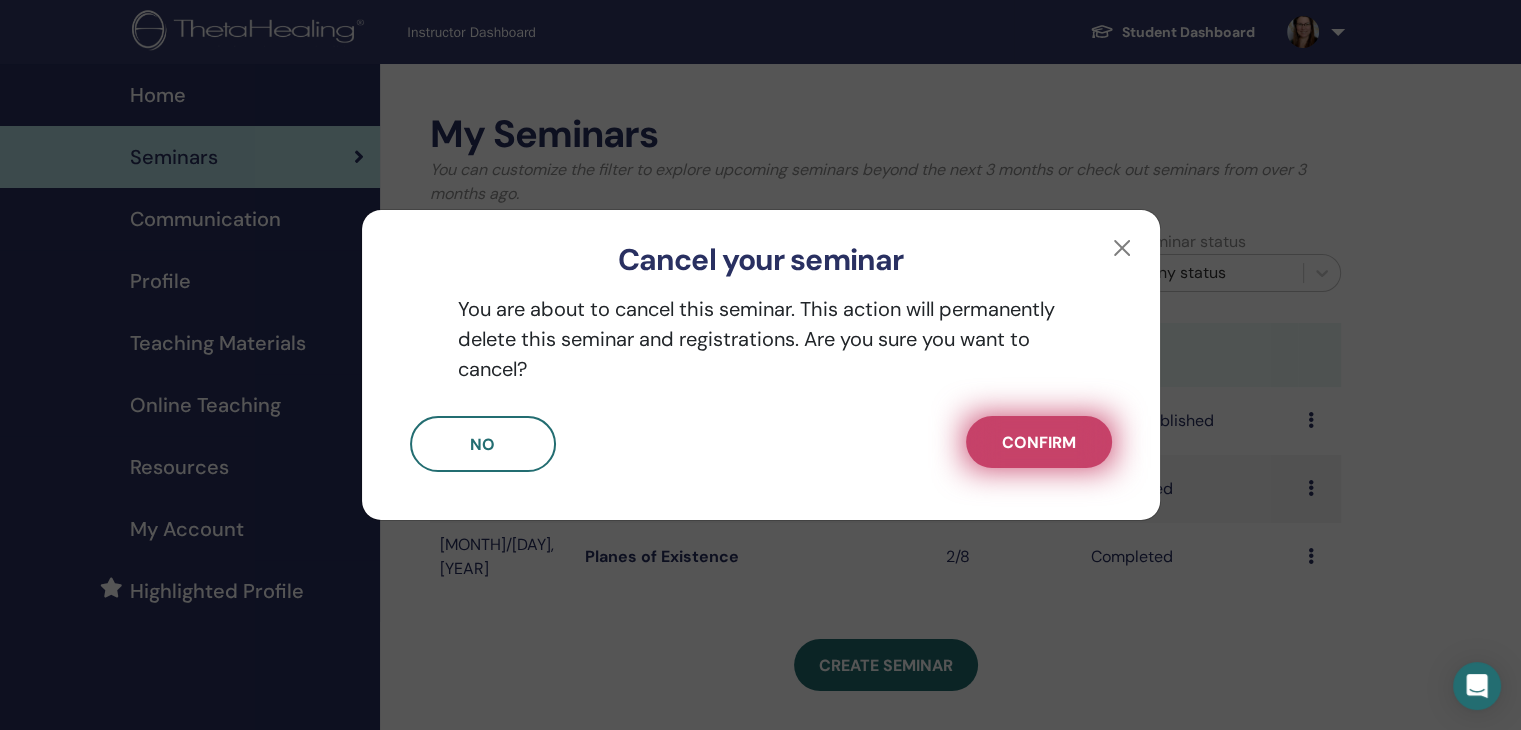 click on "Confirm" at bounding box center (1039, 442) 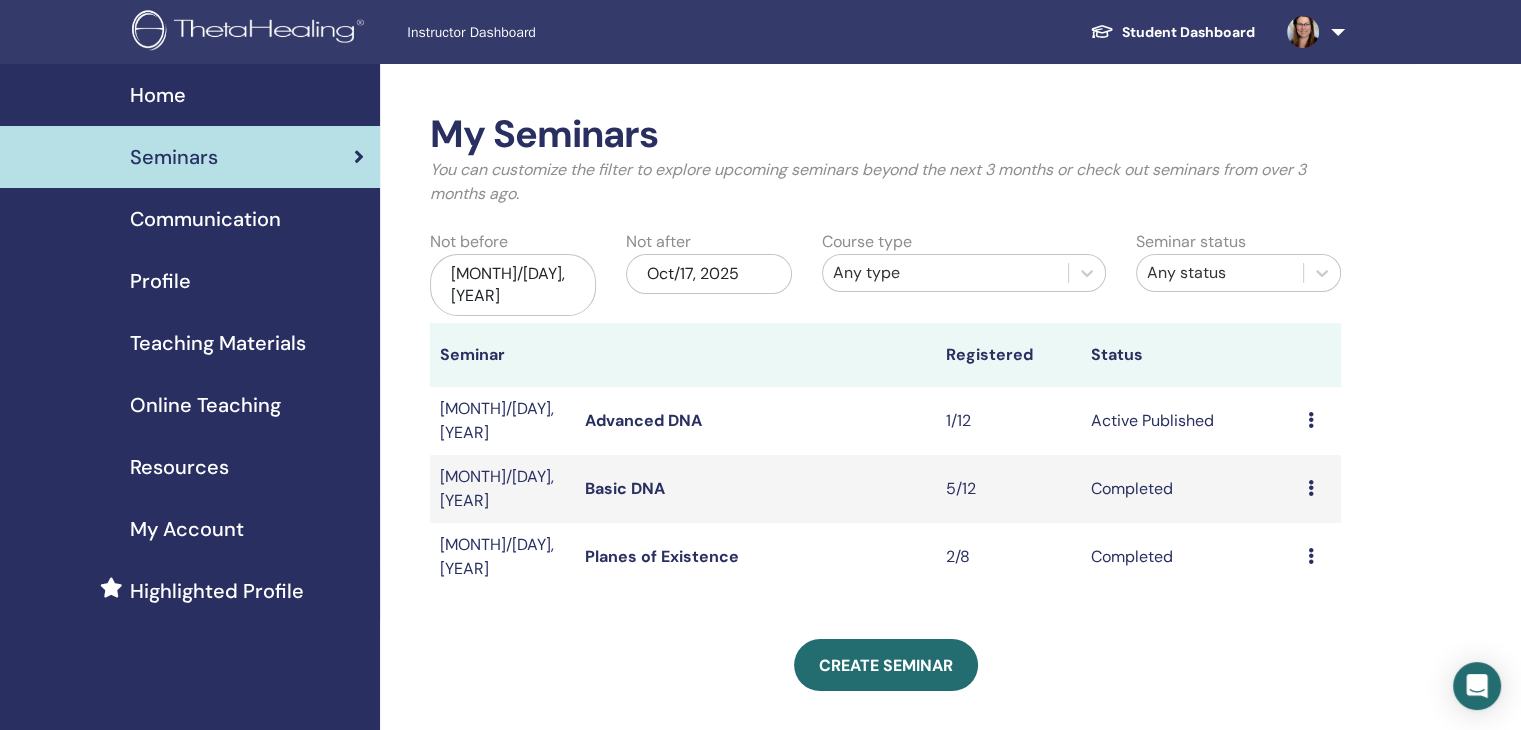 click on "Advanced DNA" at bounding box center (643, 420) 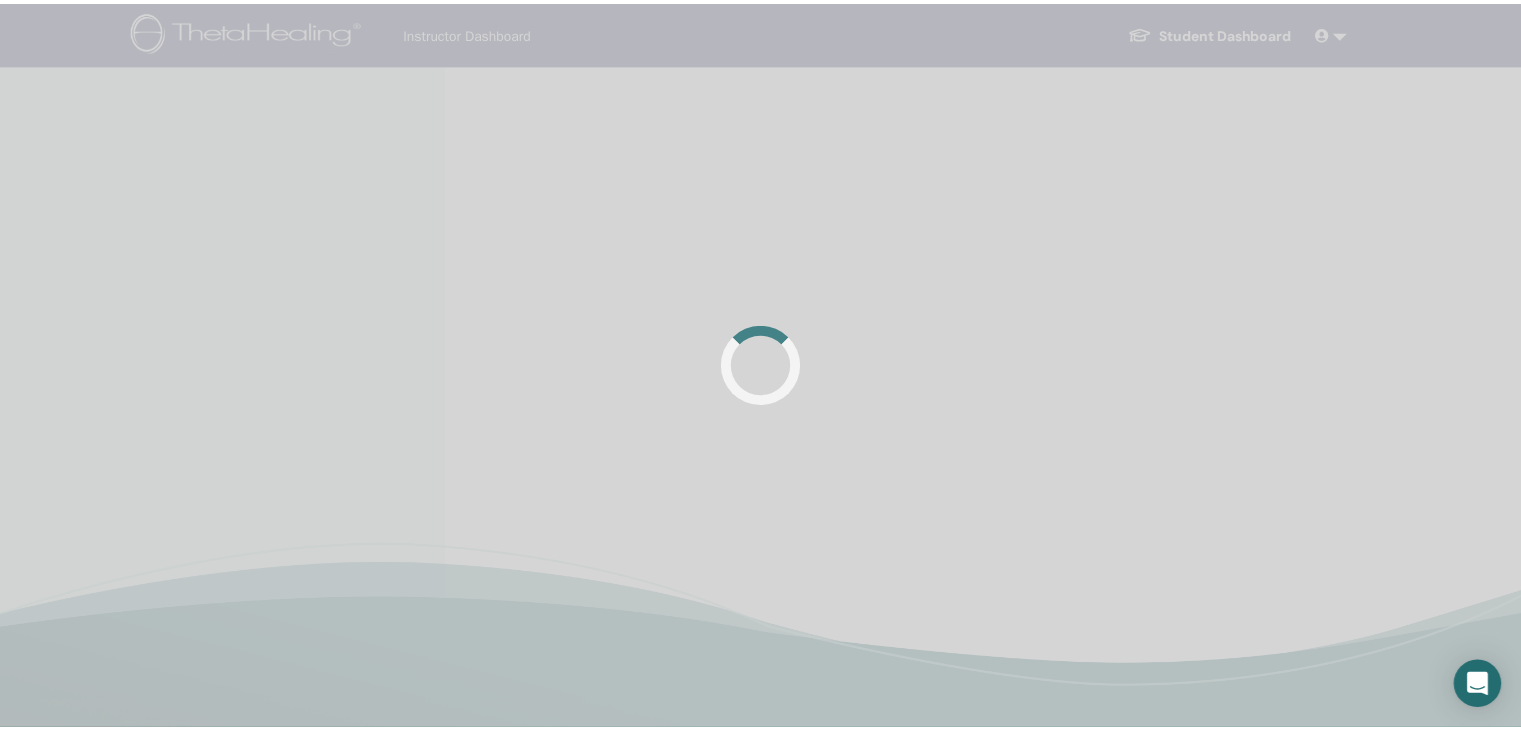 scroll, scrollTop: 0, scrollLeft: 0, axis: both 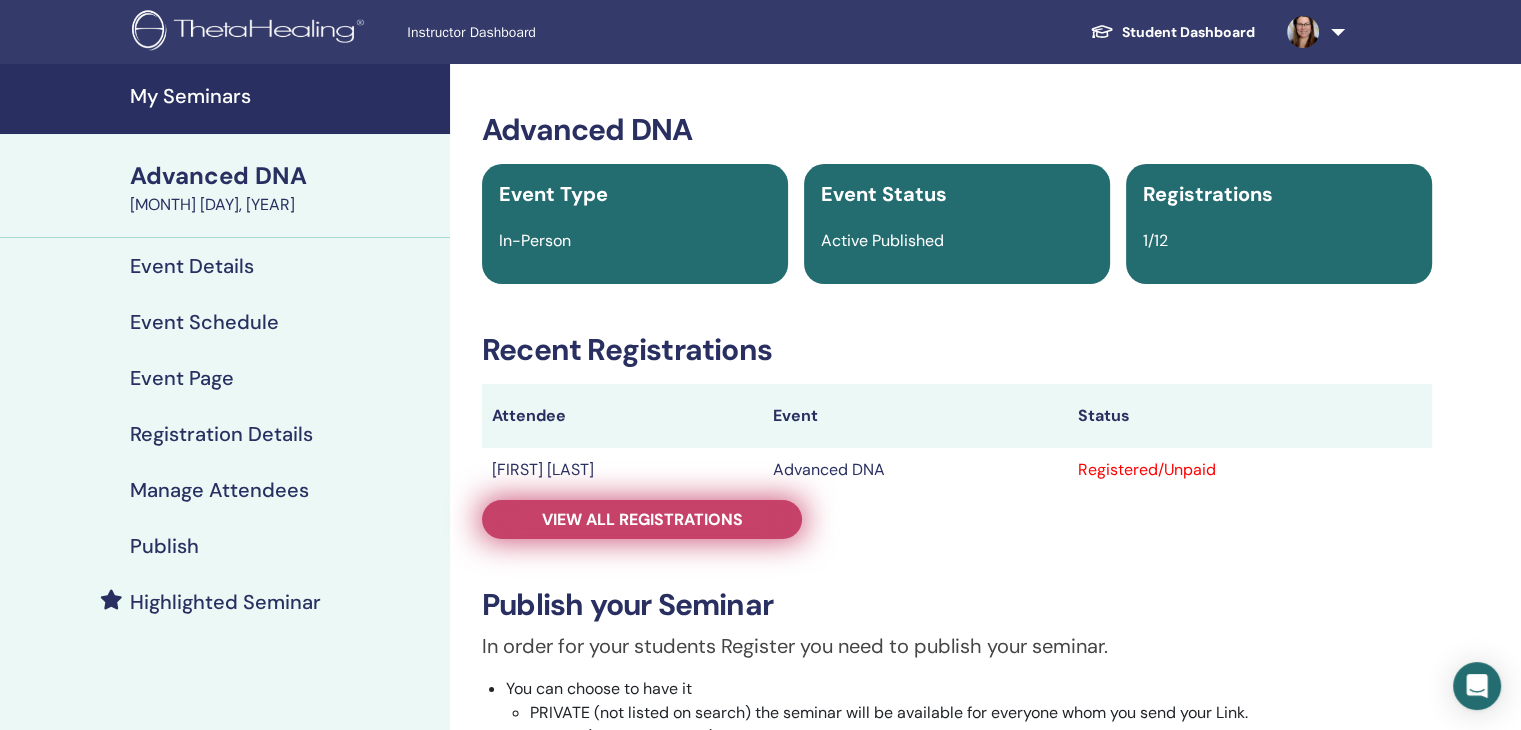 click on "View all registrations" at bounding box center [642, 519] 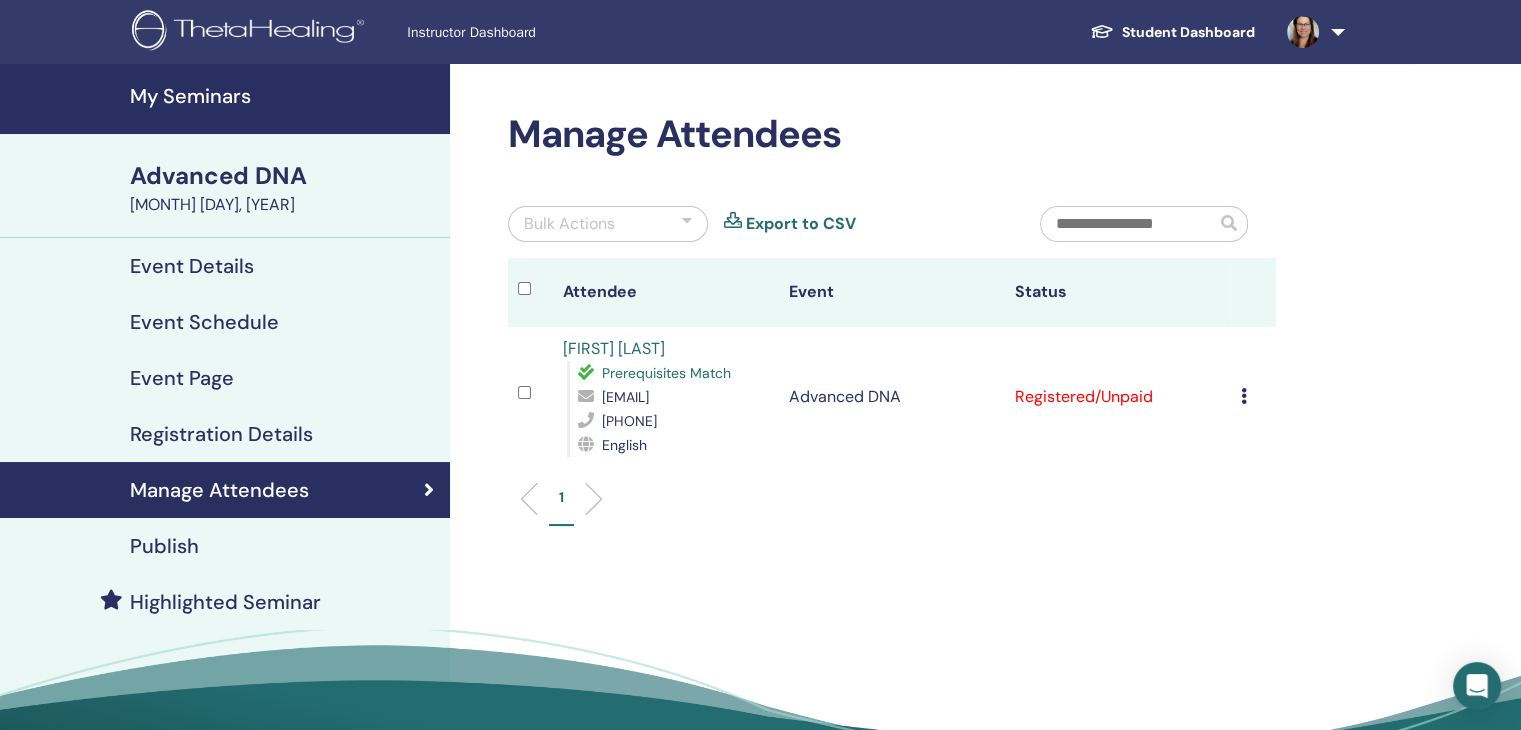 click on "Cancel Registration Do not auto-certify Mark as Paid Mark as Unpaid Mark as Absent Complete and Certify Download Certificate" at bounding box center (1253, 397) 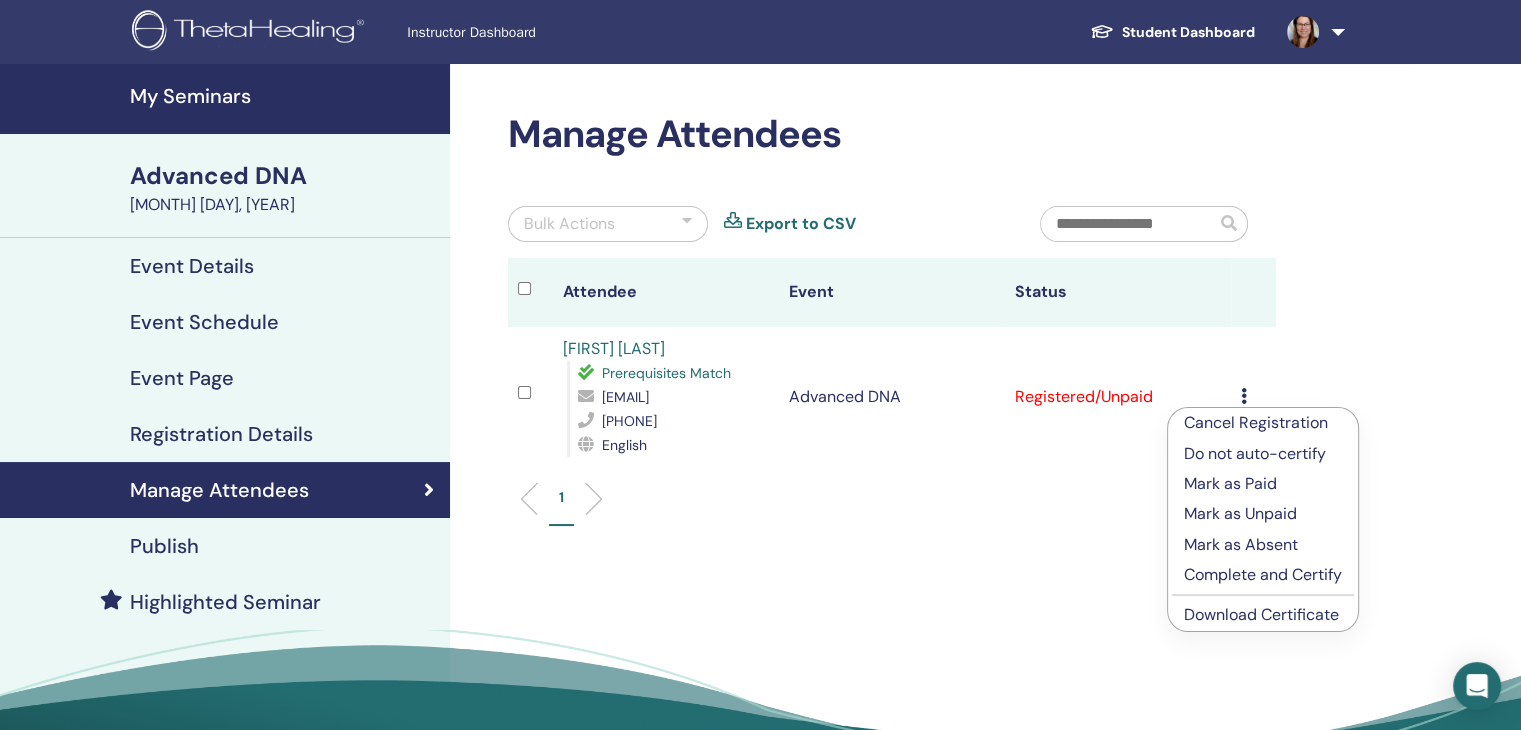 click on "Cancel Registration" at bounding box center (1263, 423) 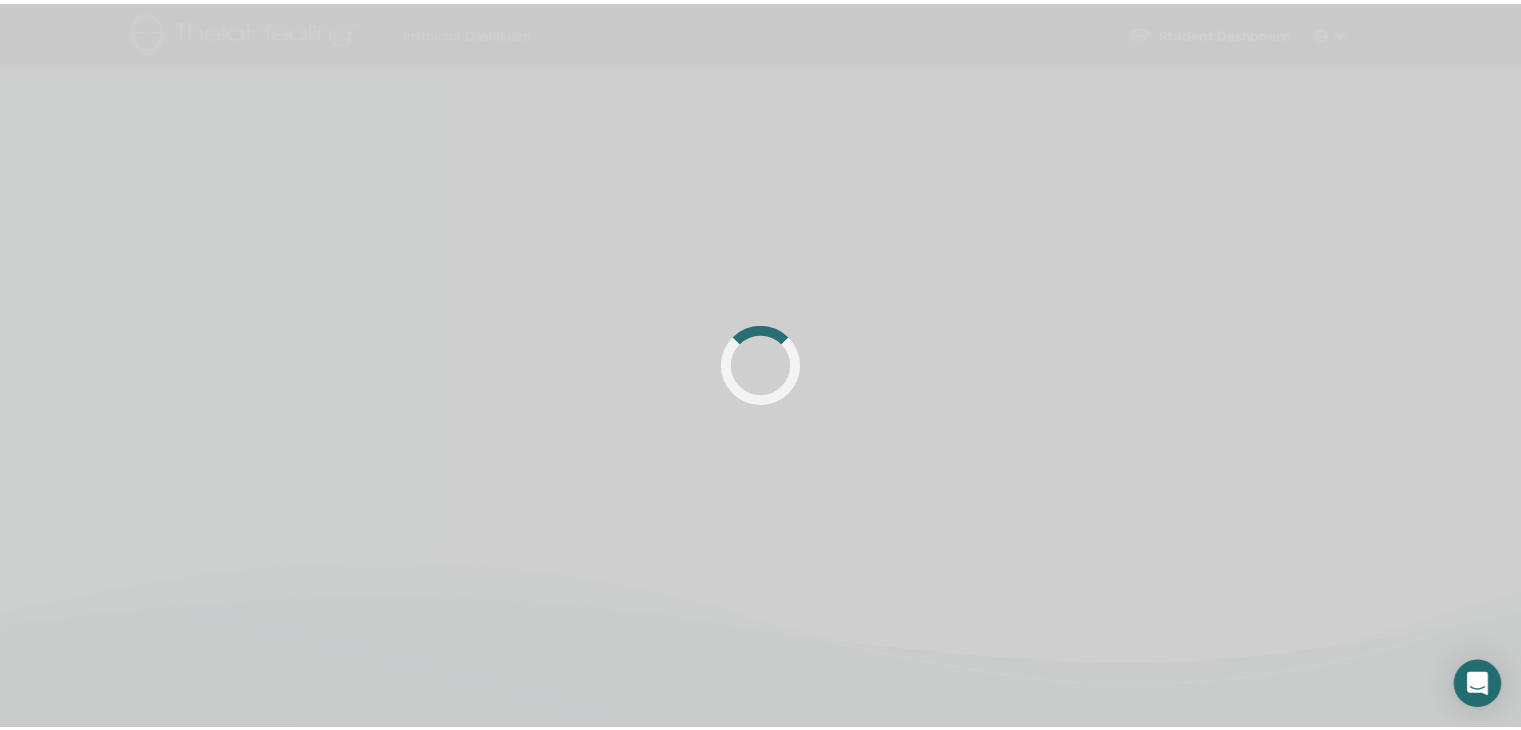 scroll, scrollTop: 0, scrollLeft: 0, axis: both 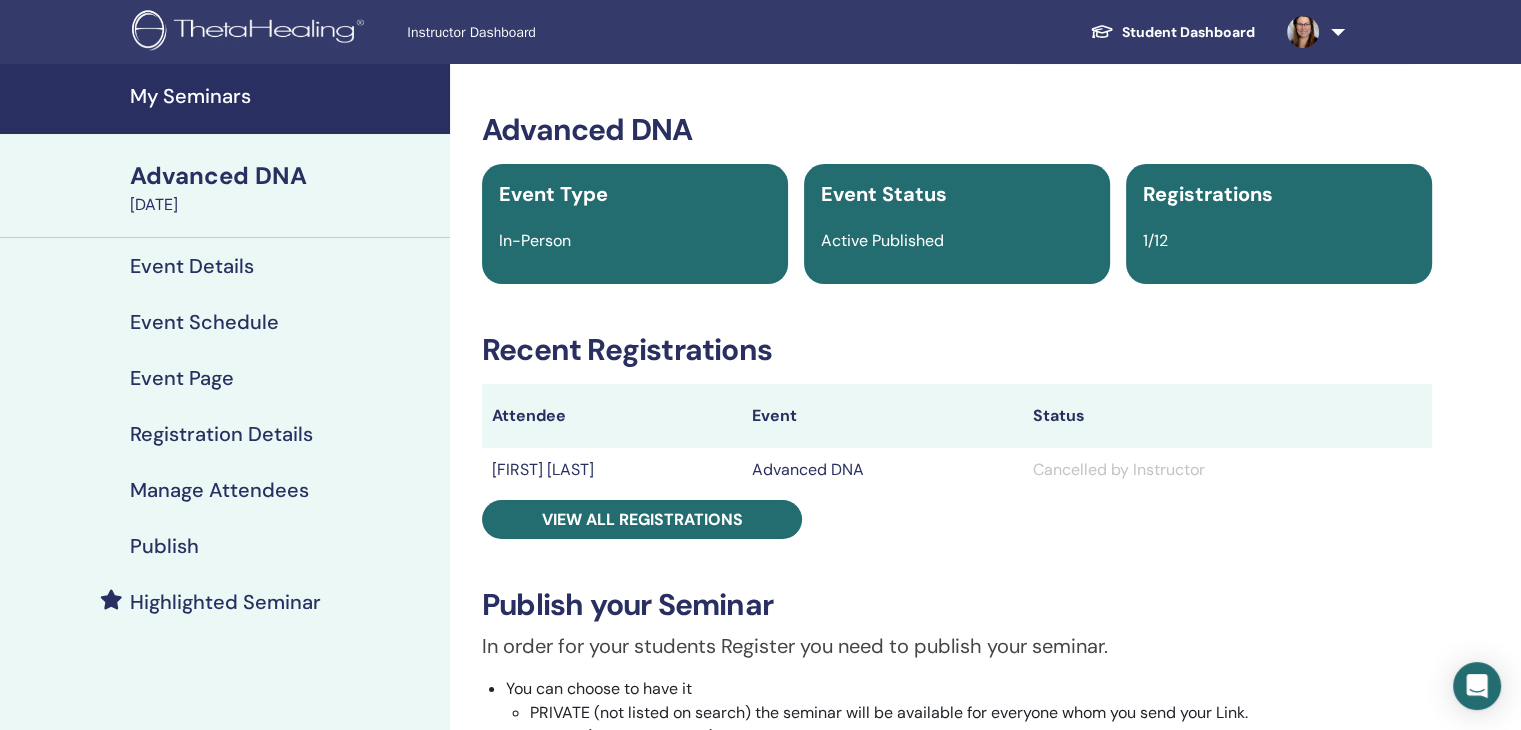 click on "Event Details" at bounding box center (192, 266) 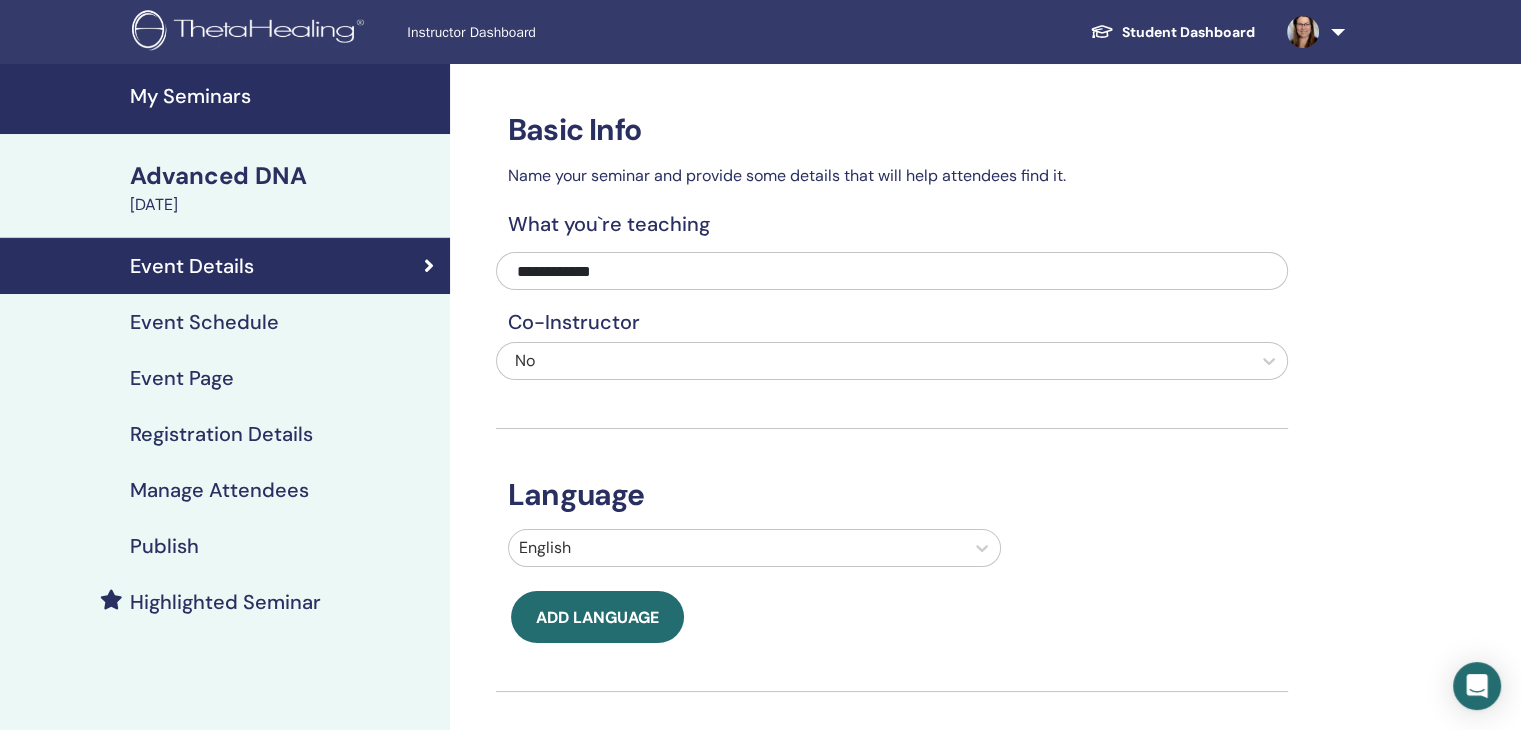 click on "My Seminars" at bounding box center [284, 96] 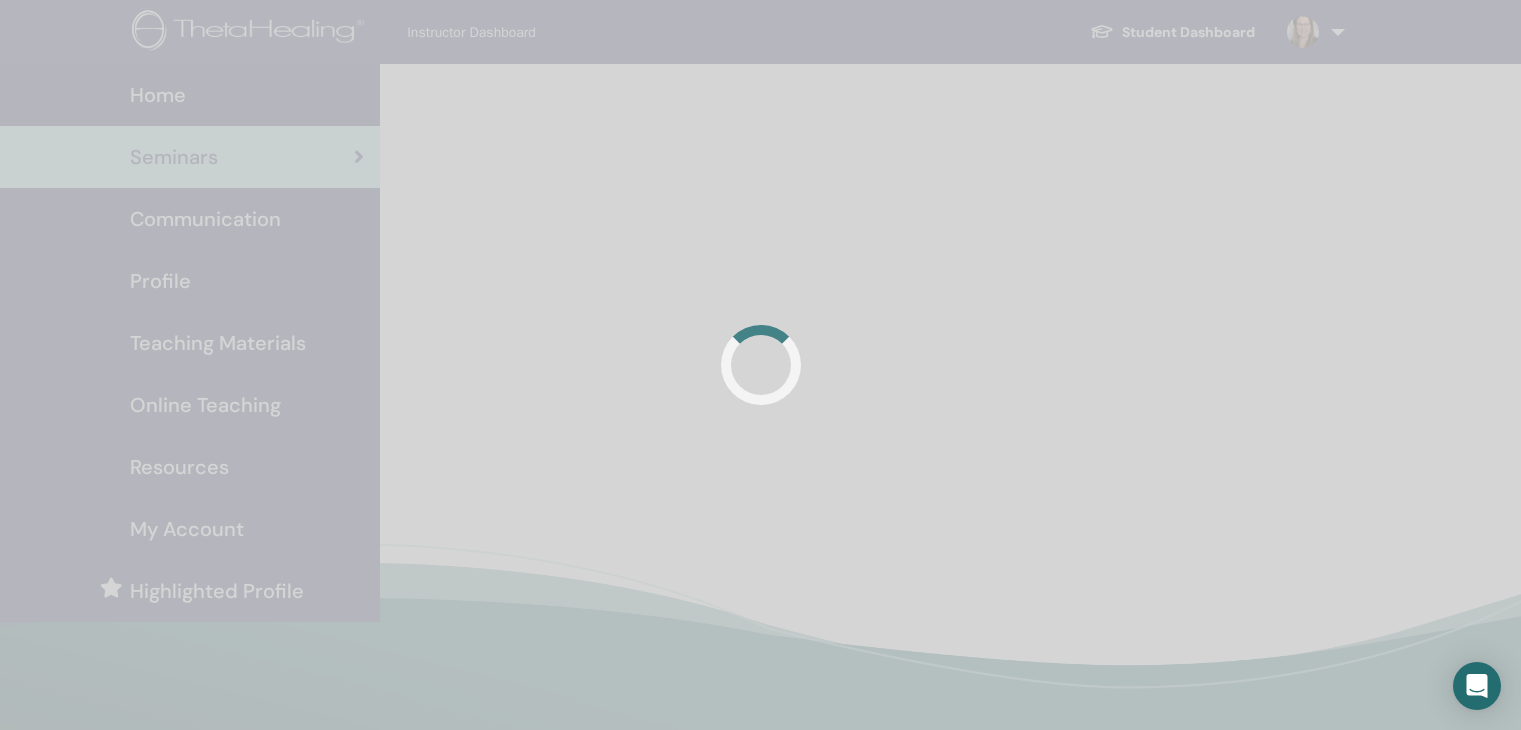 scroll, scrollTop: 0, scrollLeft: 0, axis: both 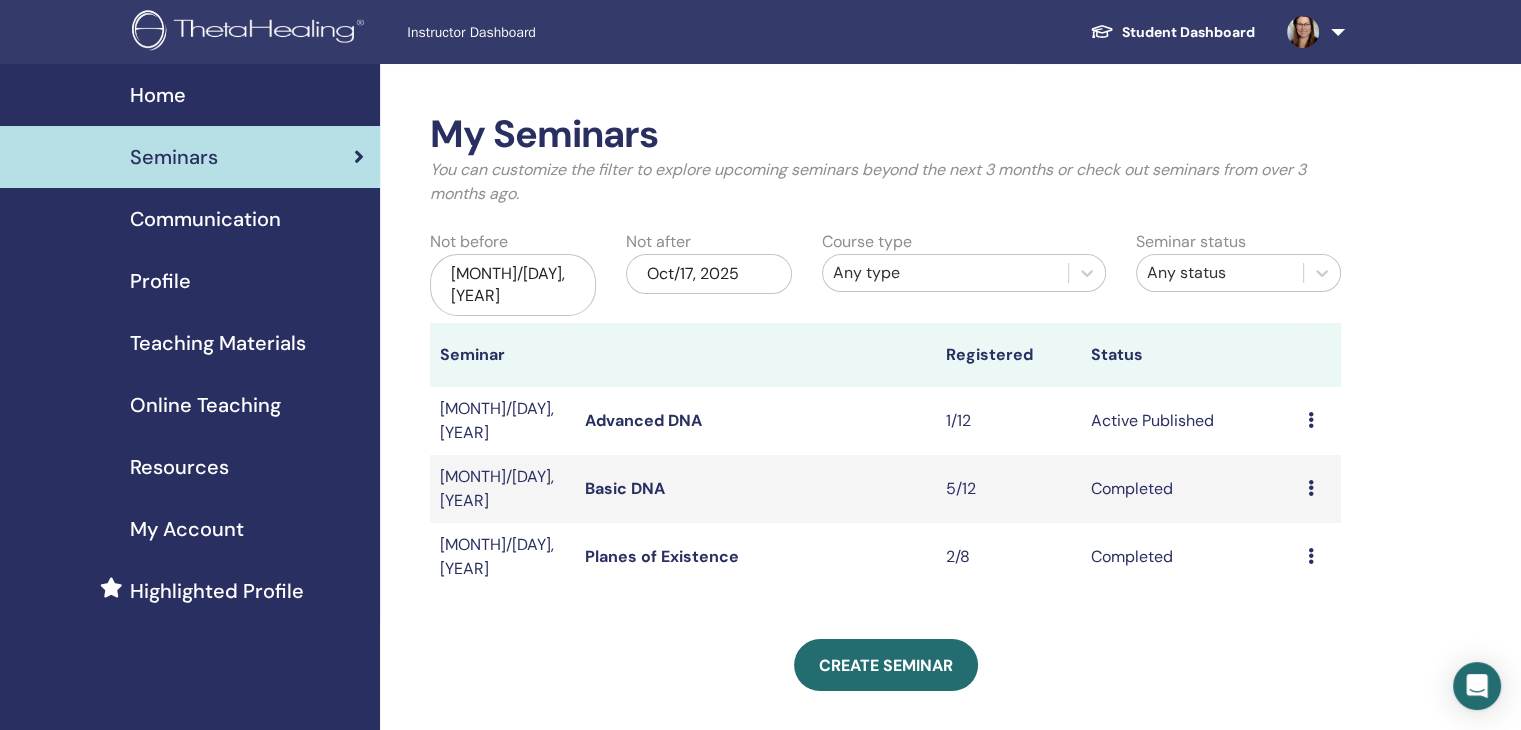 click at bounding box center (1311, 420) 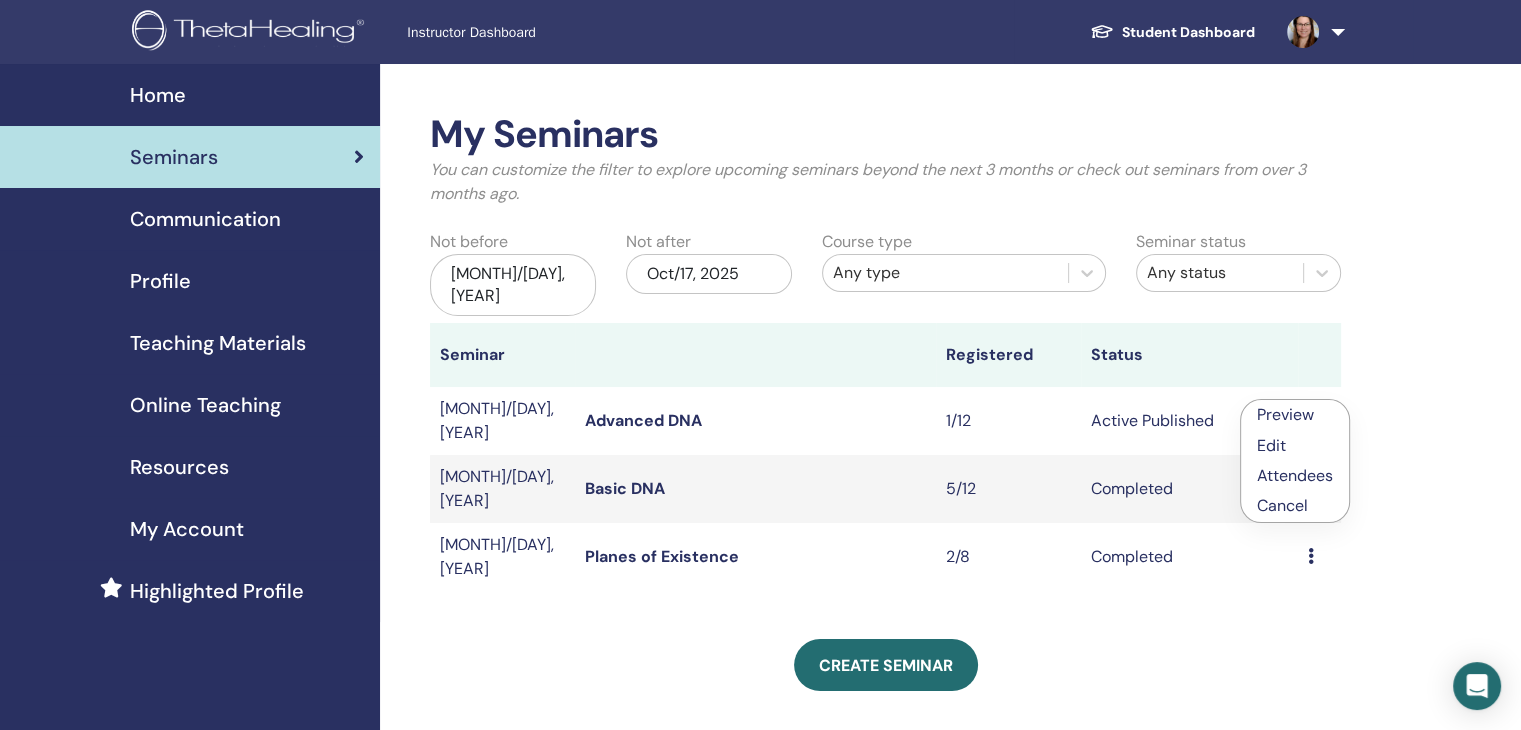 click on "Cancel" at bounding box center [1295, 506] 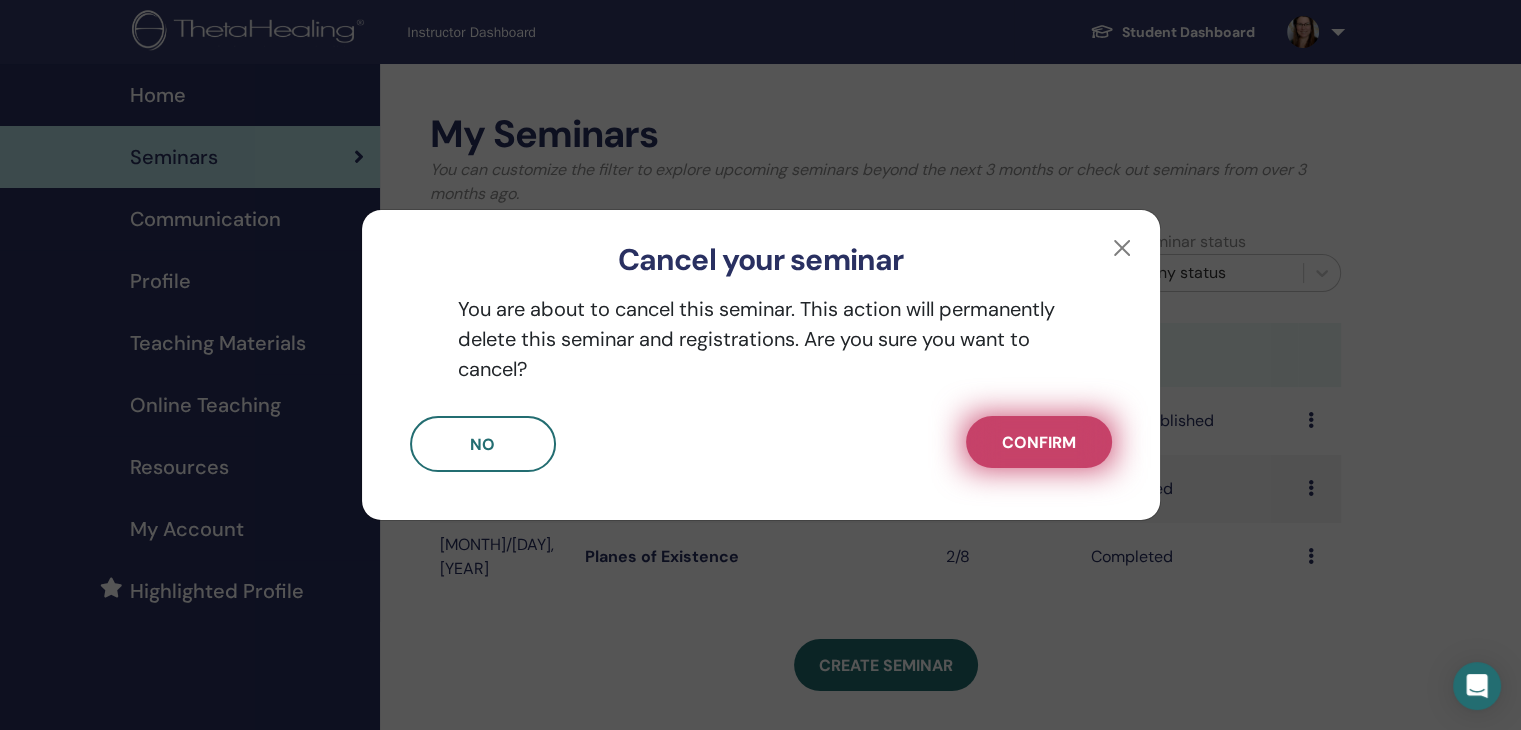 click on "Confirm" at bounding box center [1039, 442] 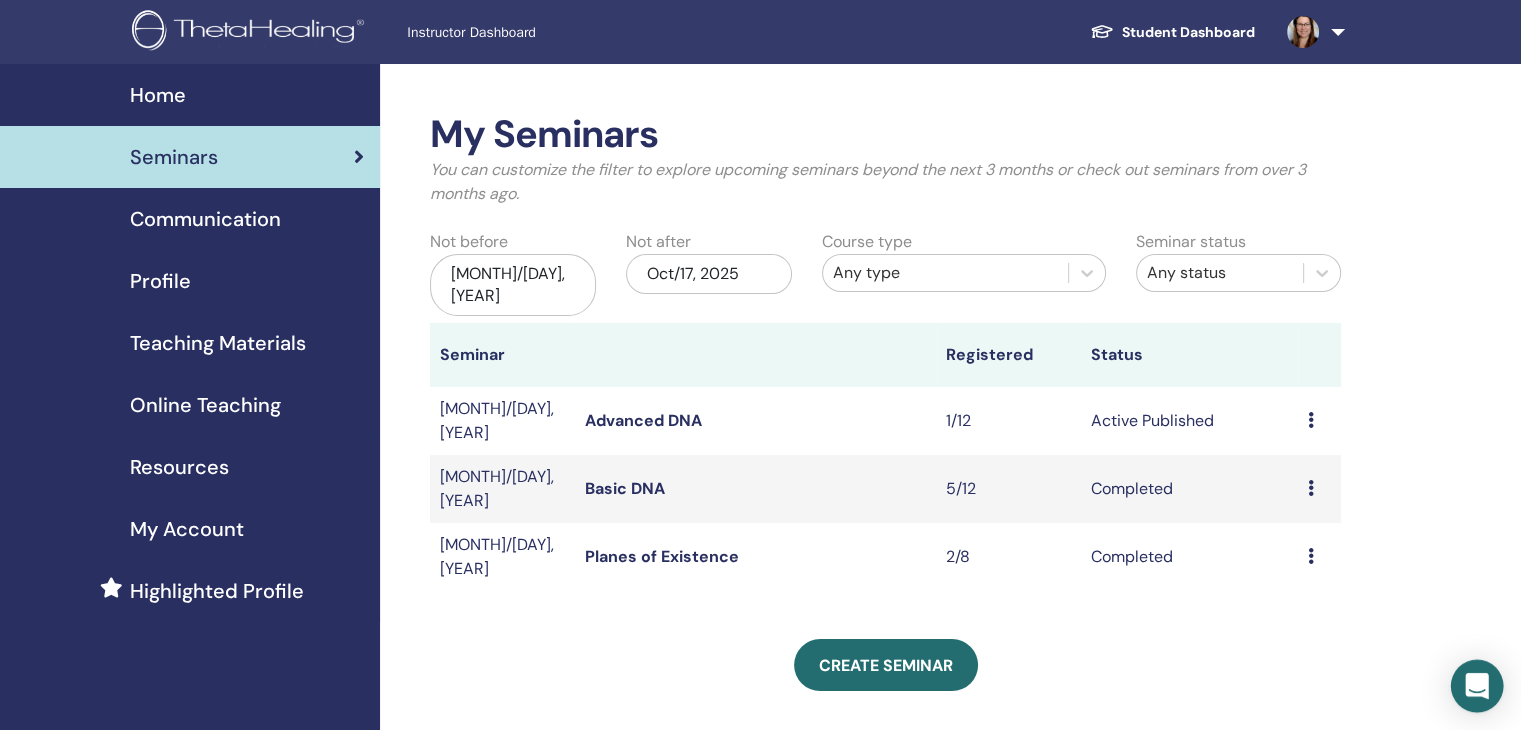 click 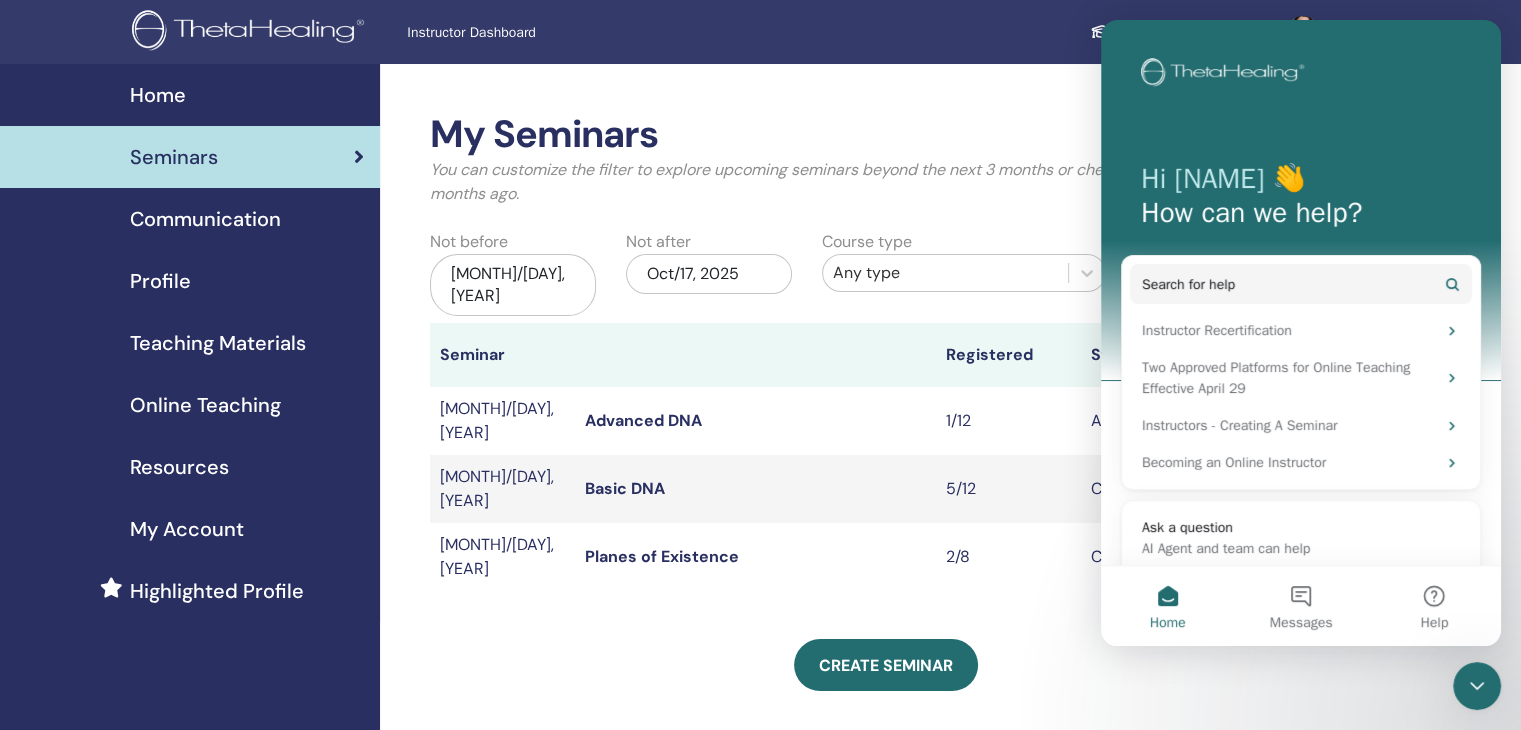 scroll, scrollTop: 0, scrollLeft: 0, axis: both 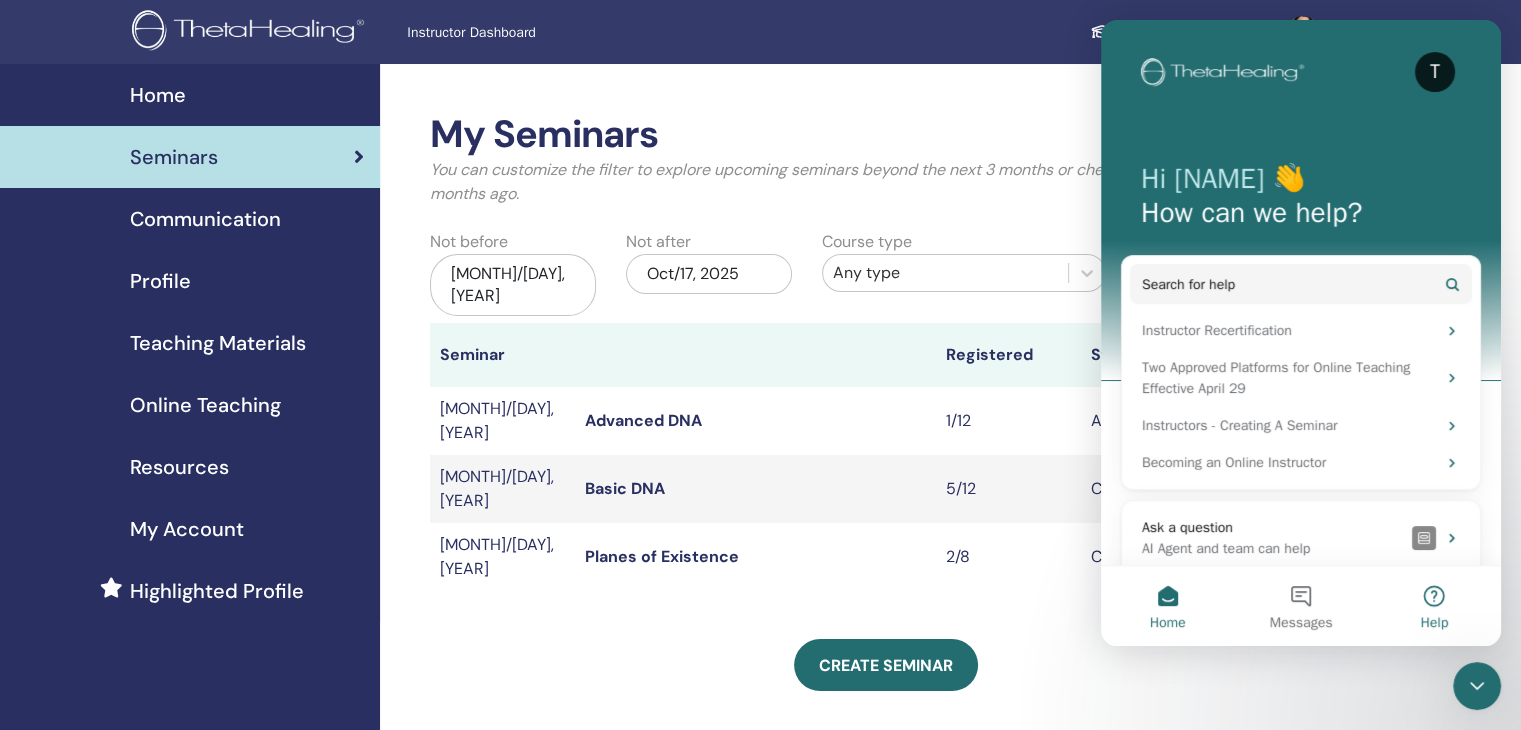 click on "Help" at bounding box center (1434, 606) 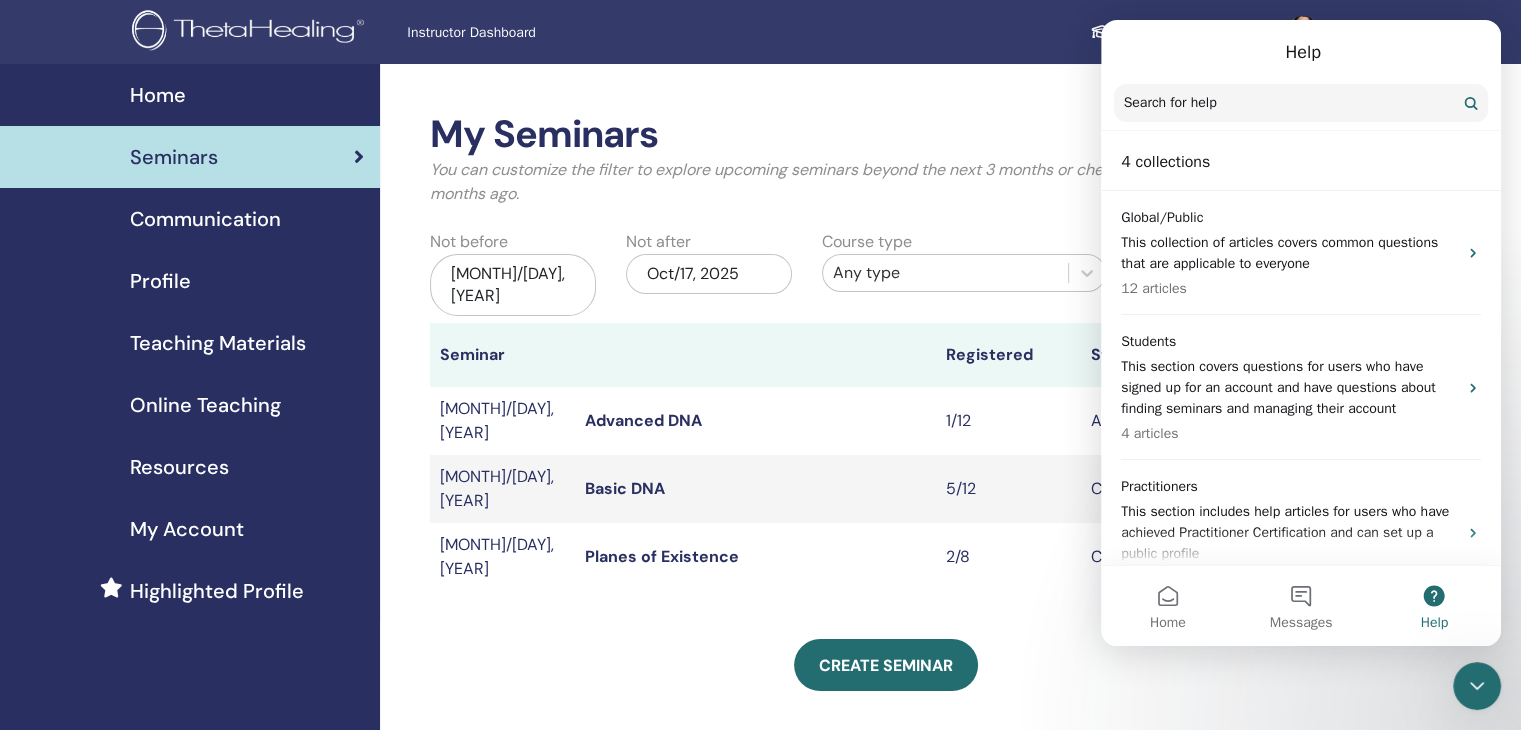 click on "Search for help" at bounding box center (1301, 103) 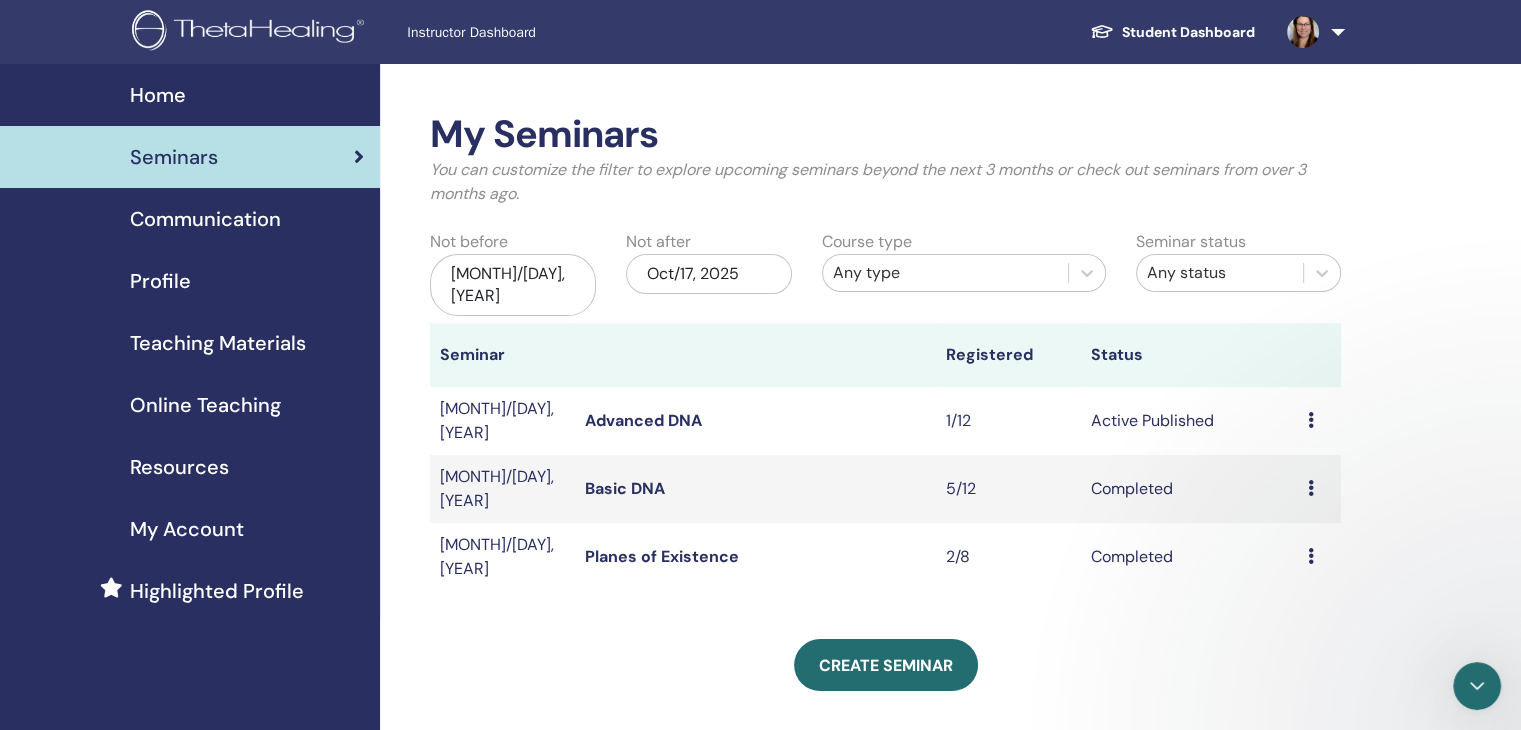 scroll, scrollTop: 0, scrollLeft: 0, axis: both 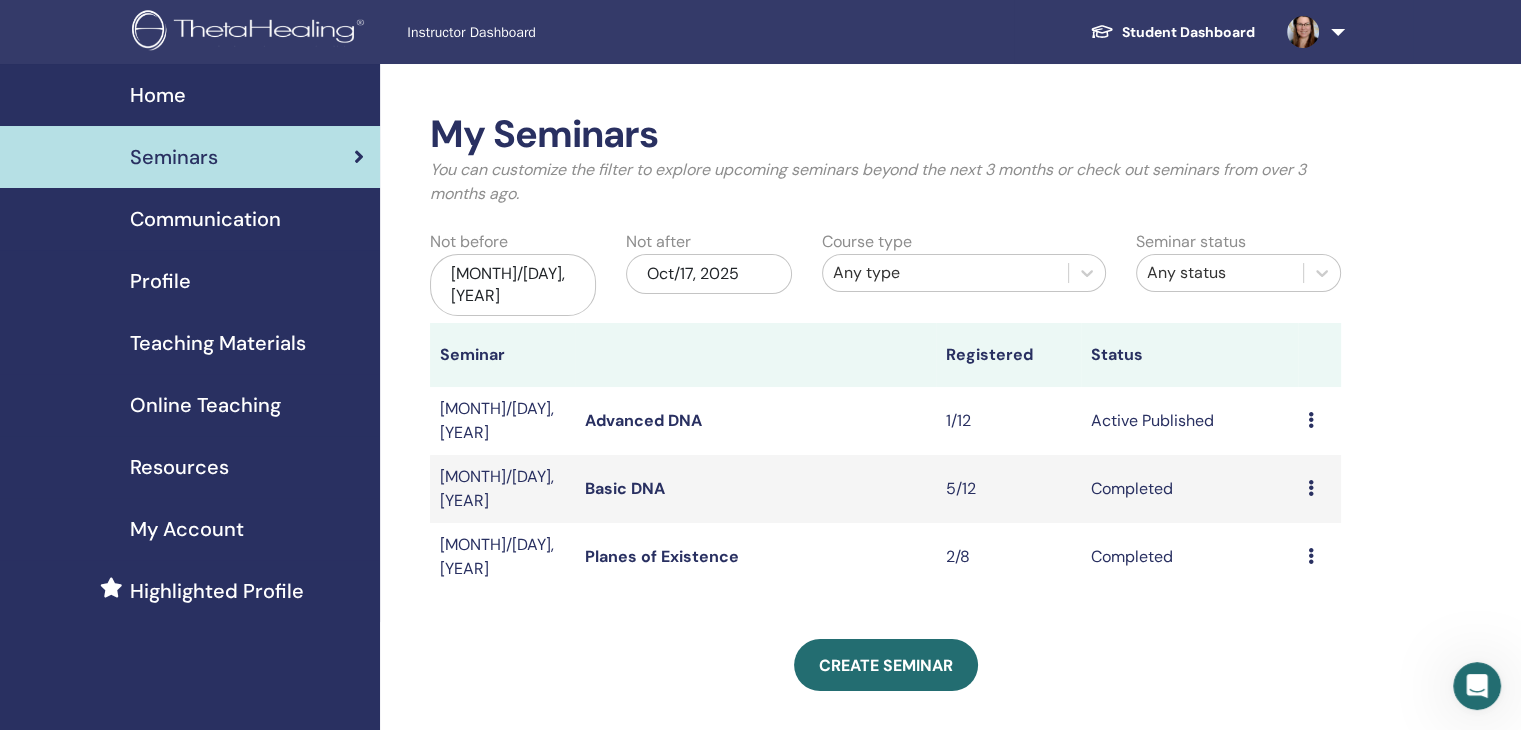 click on "Preview Edit Attendees Cancel" at bounding box center (1319, 421) 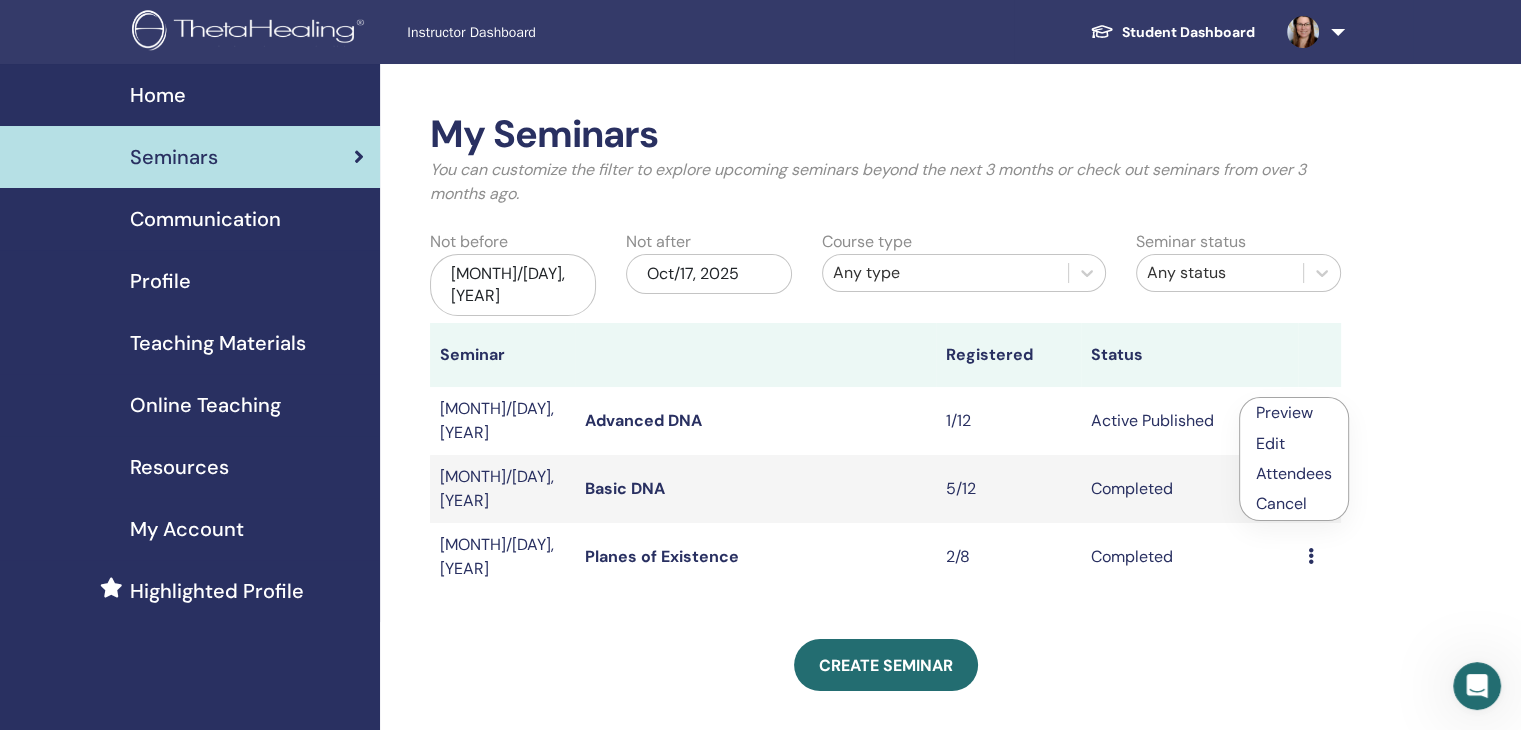 click on "Cancel" at bounding box center (1294, 504) 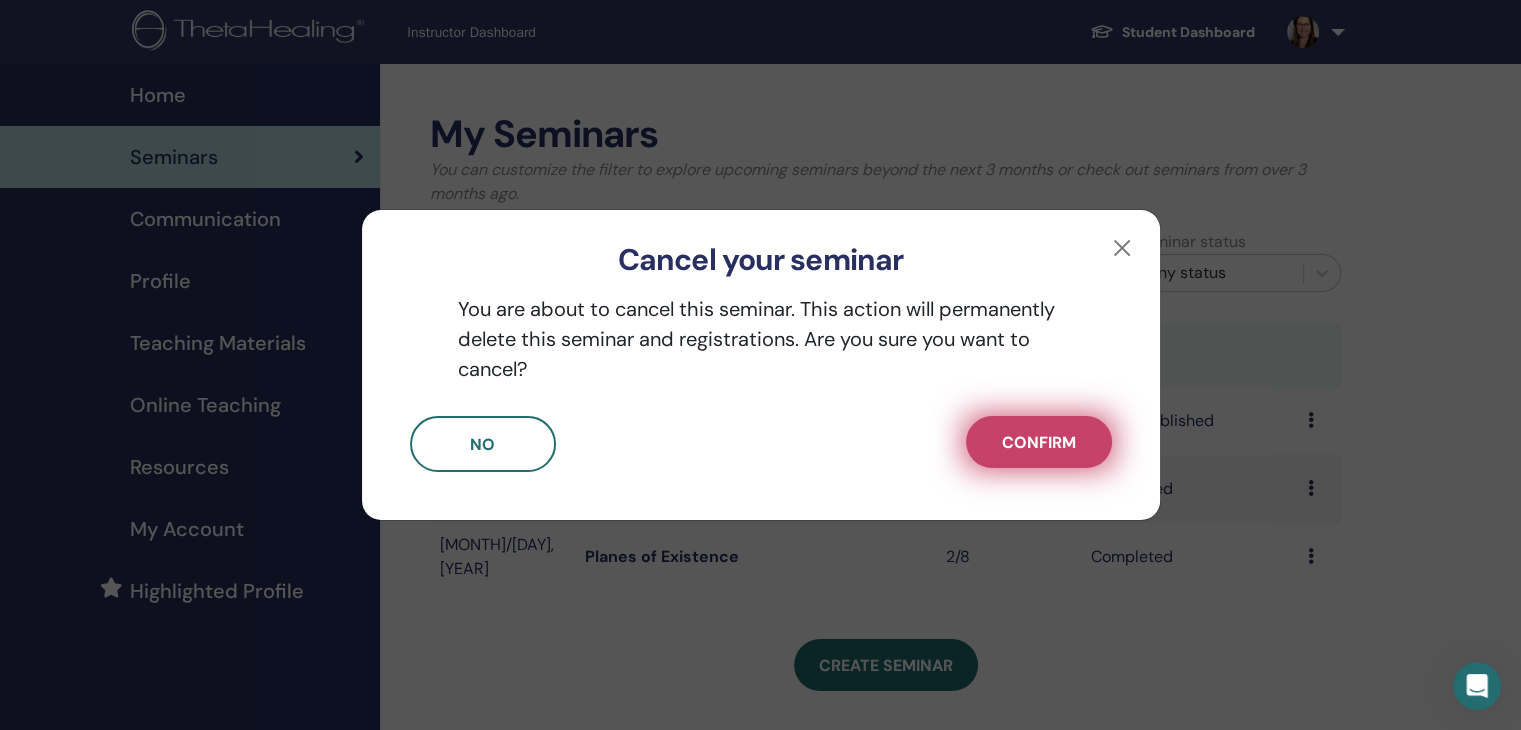 click on "Confirm" at bounding box center (1039, 442) 